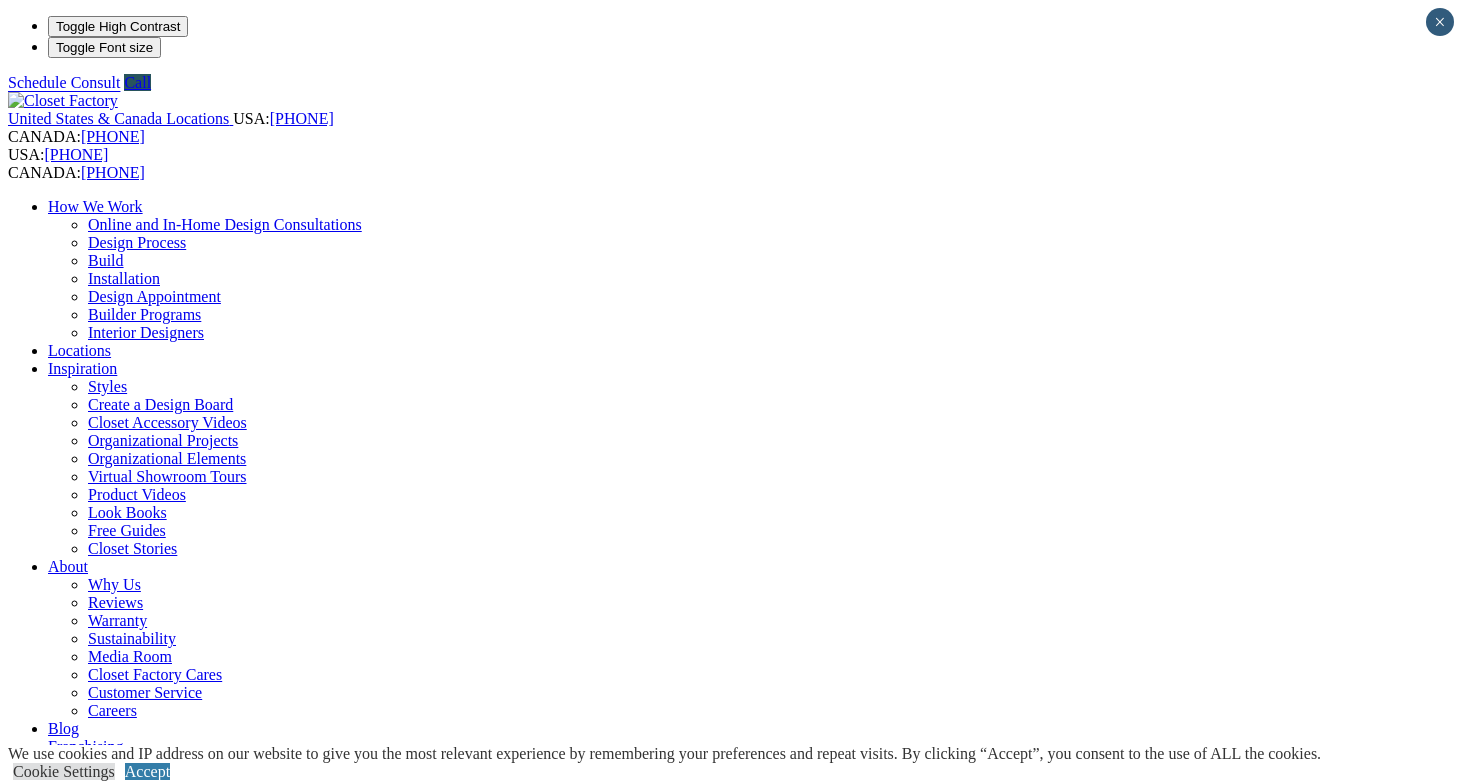 scroll, scrollTop: 0, scrollLeft: 0, axis: both 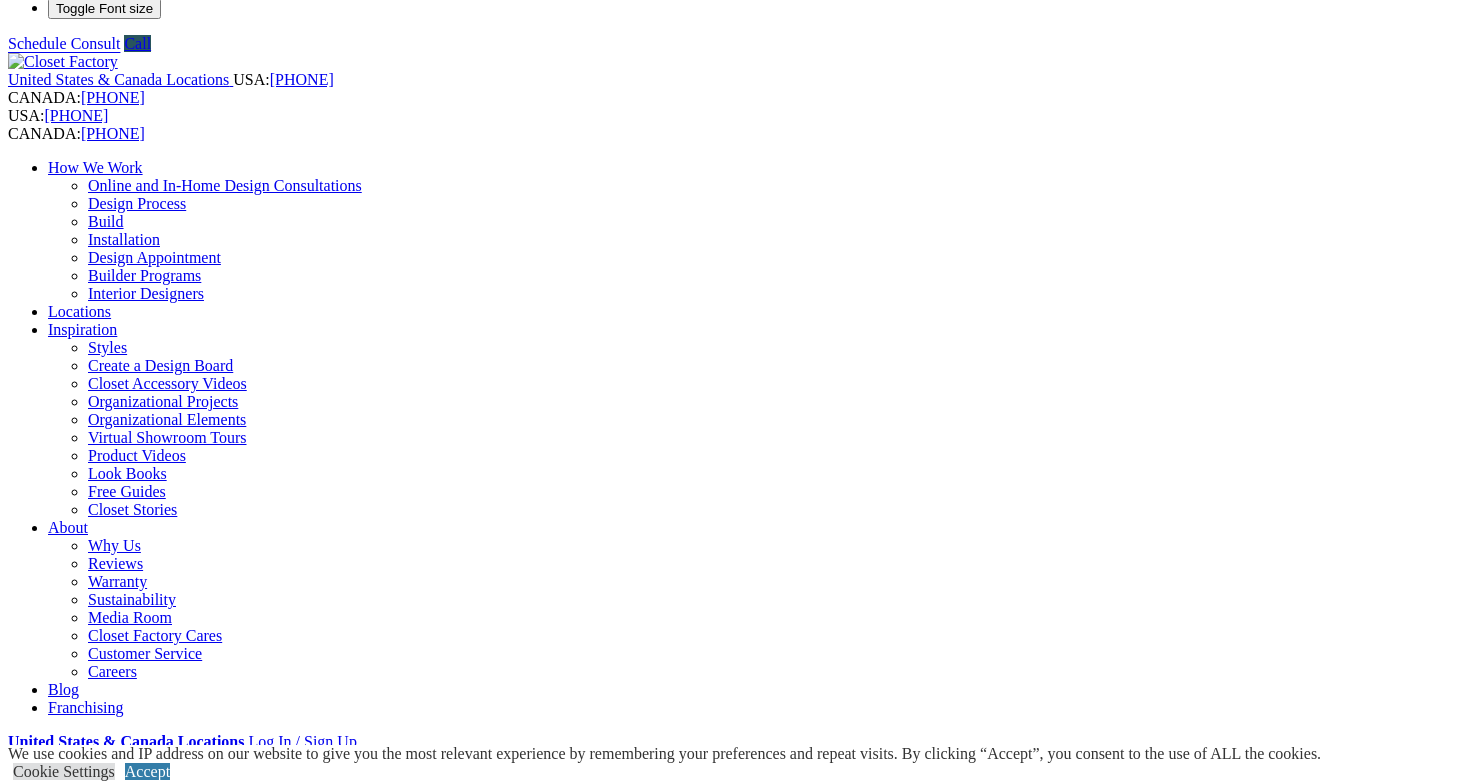 click at bounding box center [164, 1313] 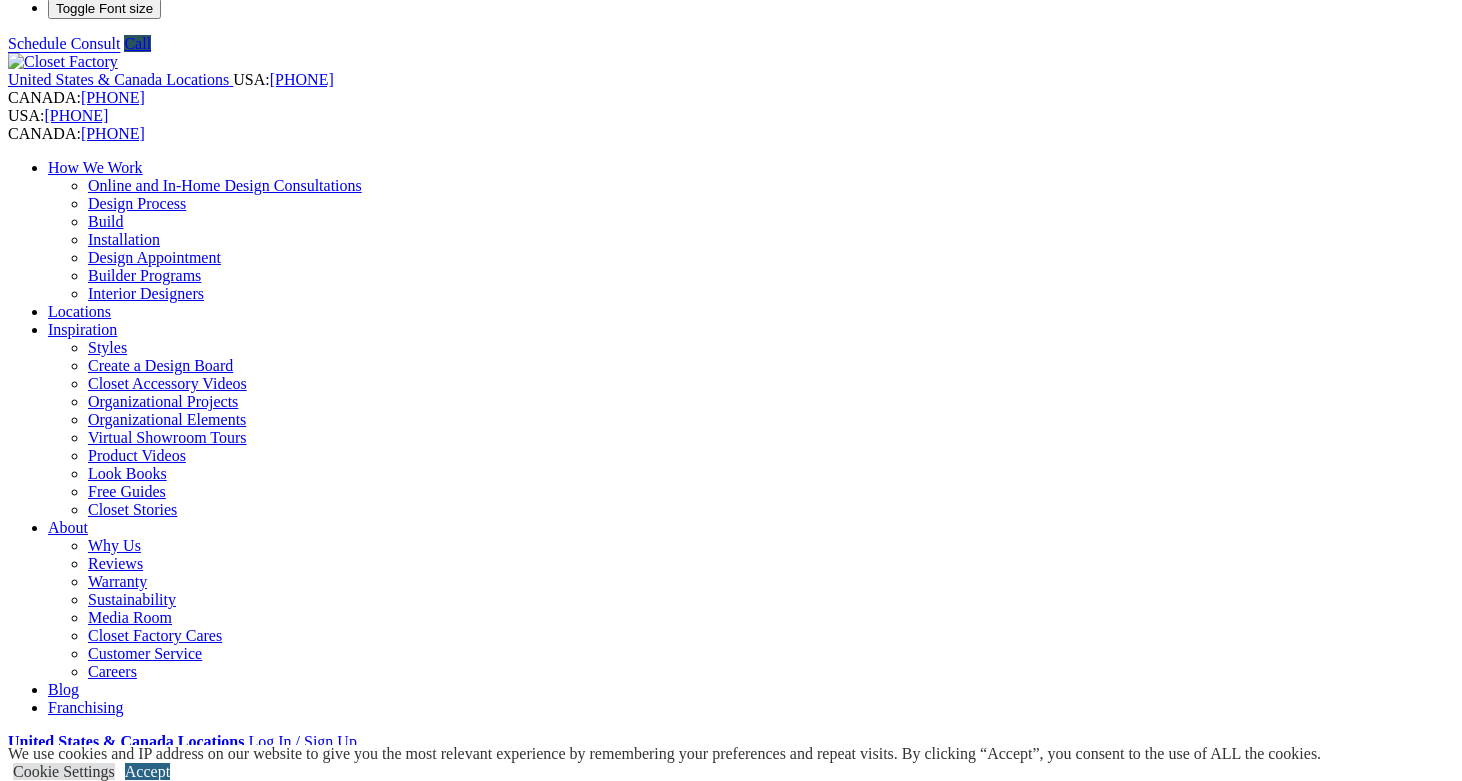 click on "Accept" at bounding box center (147, 771) 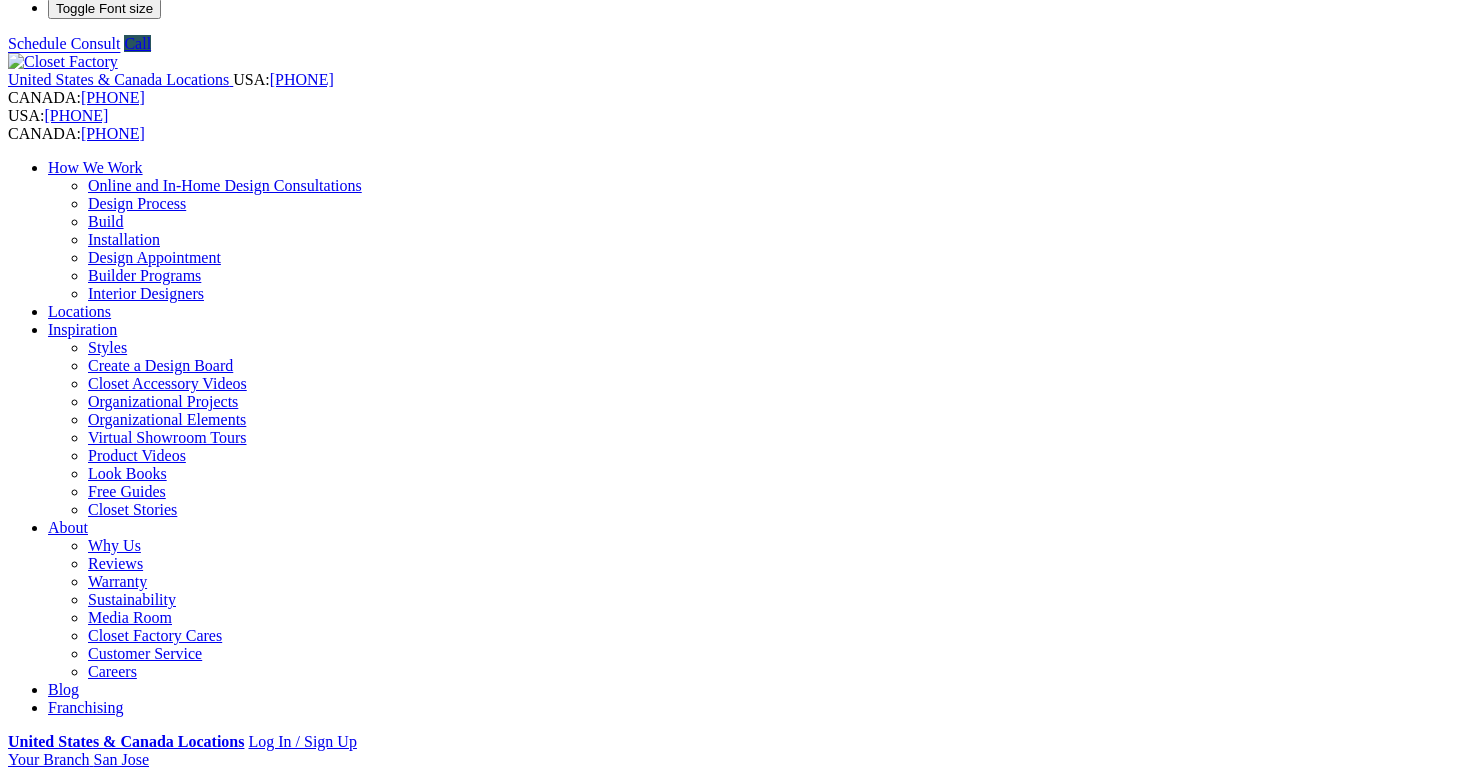 click on "prev" at bounding box center [731, 2737] 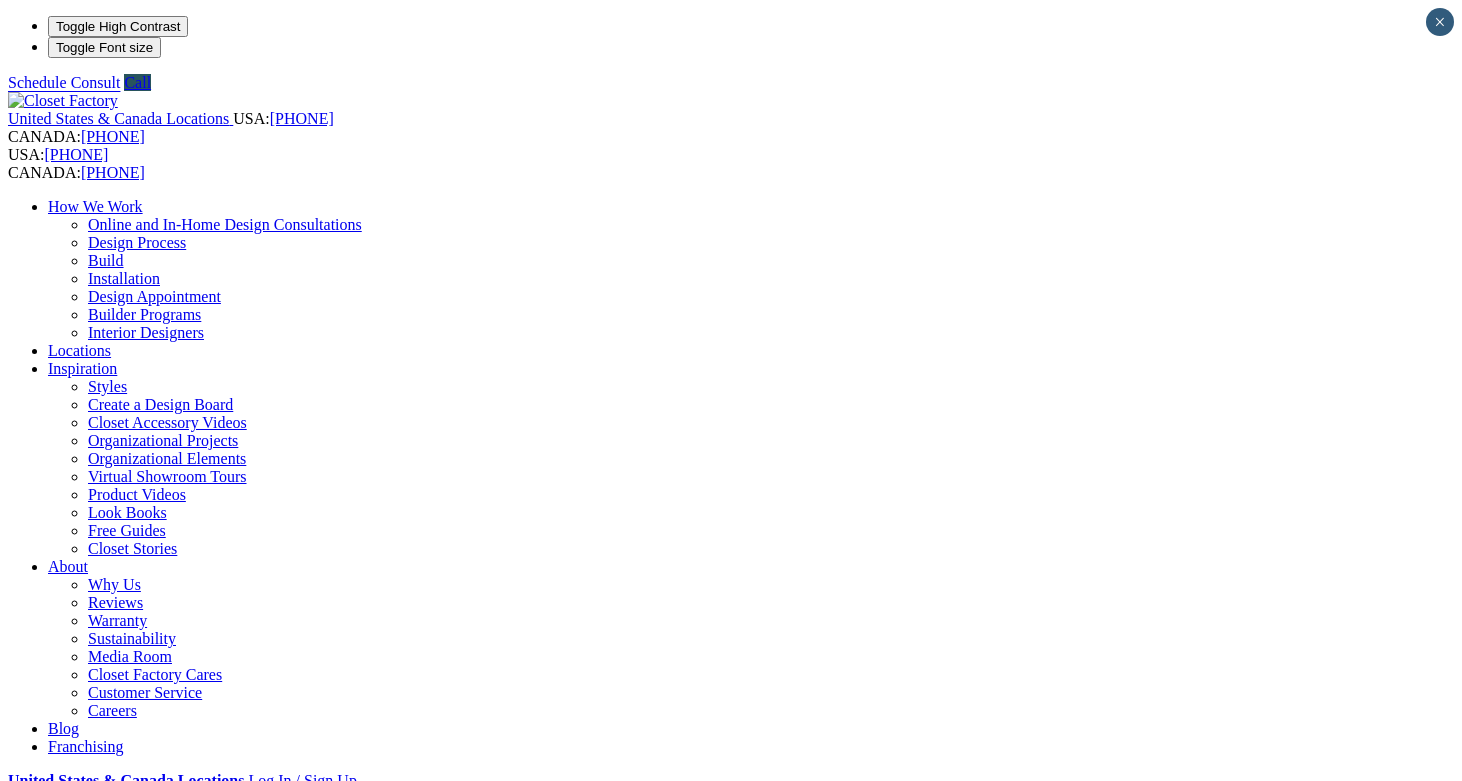 scroll, scrollTop: 0, scrollLeft: 0, axis: both 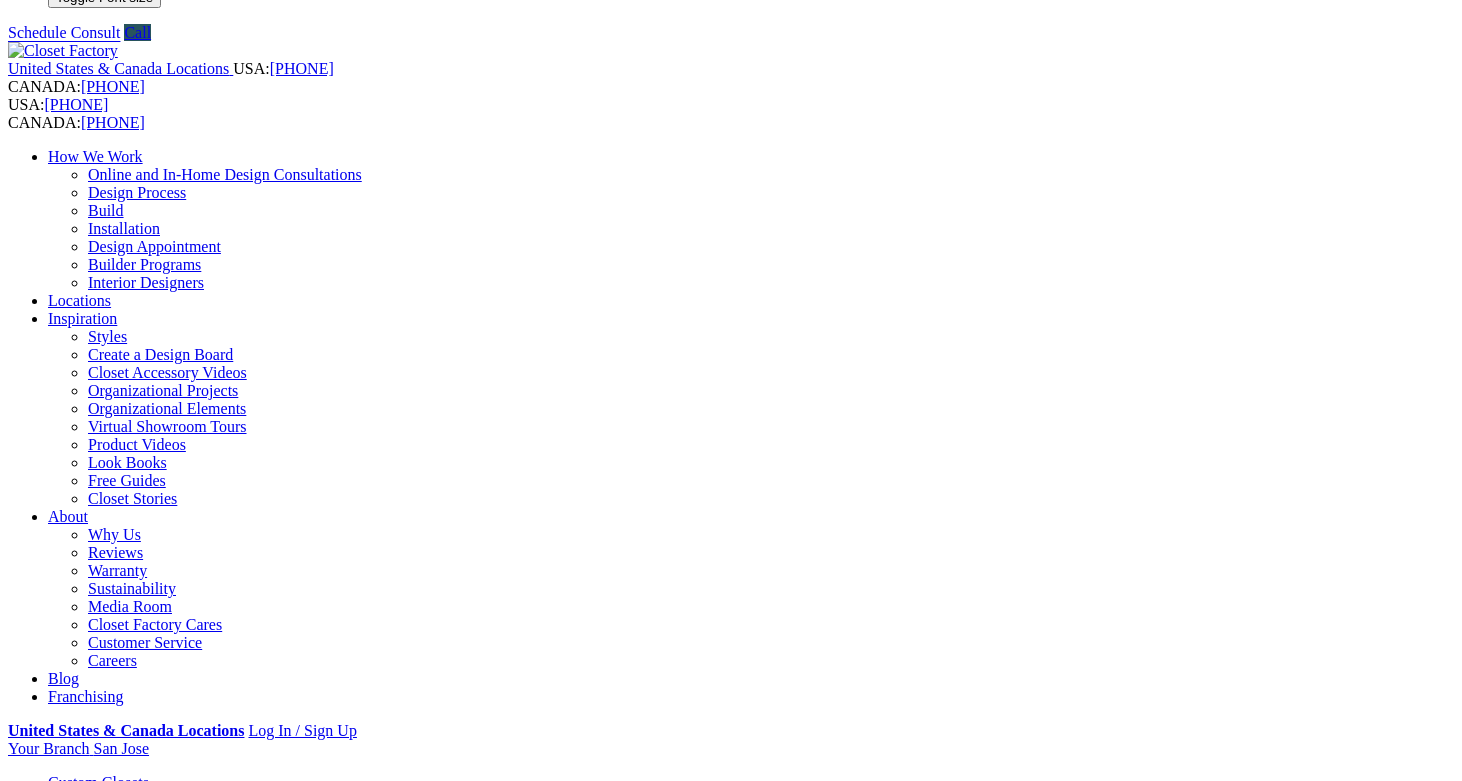 click on "Gallery" at bounding box center (111, 2026) 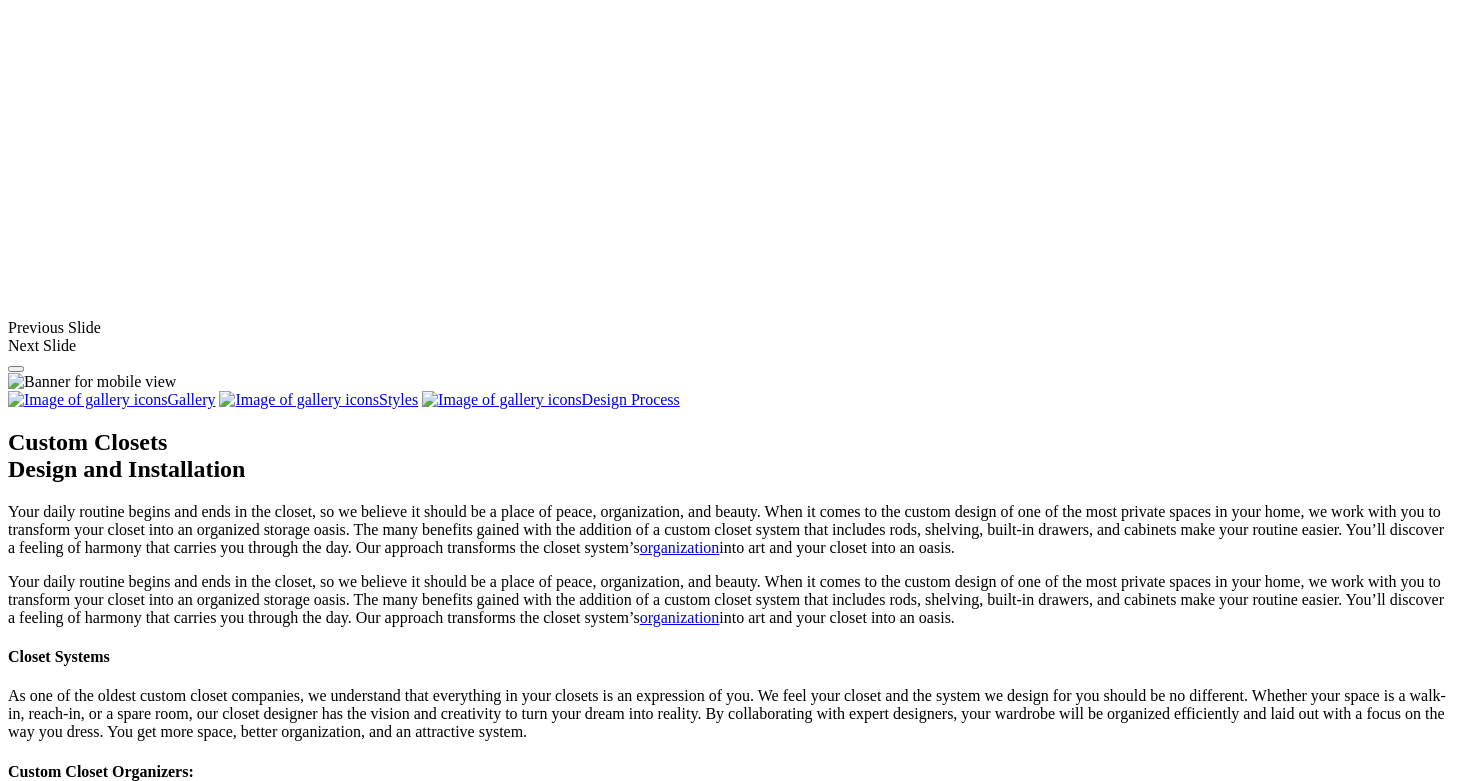 scroll, scrollTop: 1683, scrollLeft: 0, axis: vertical 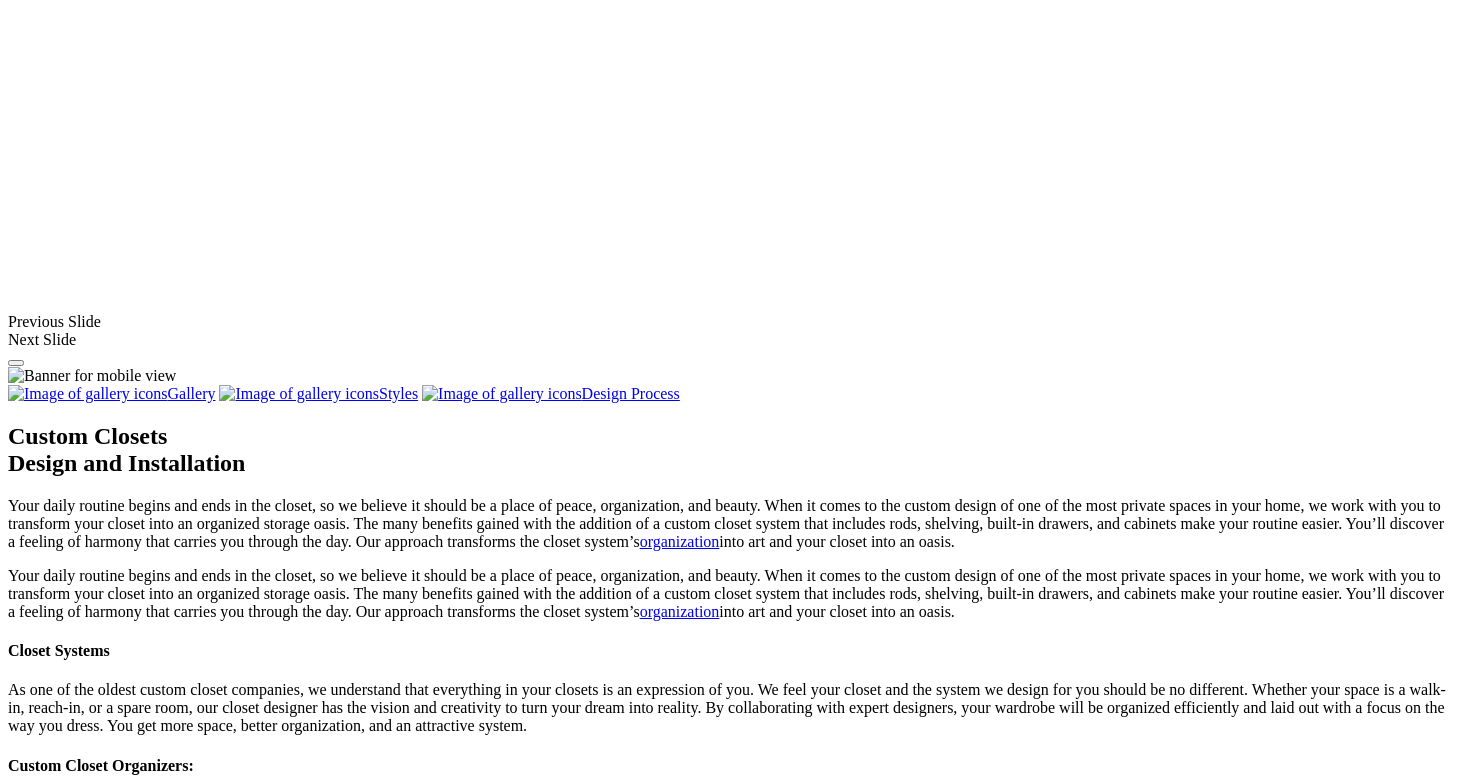 click at bounding box center [120, 1842] 